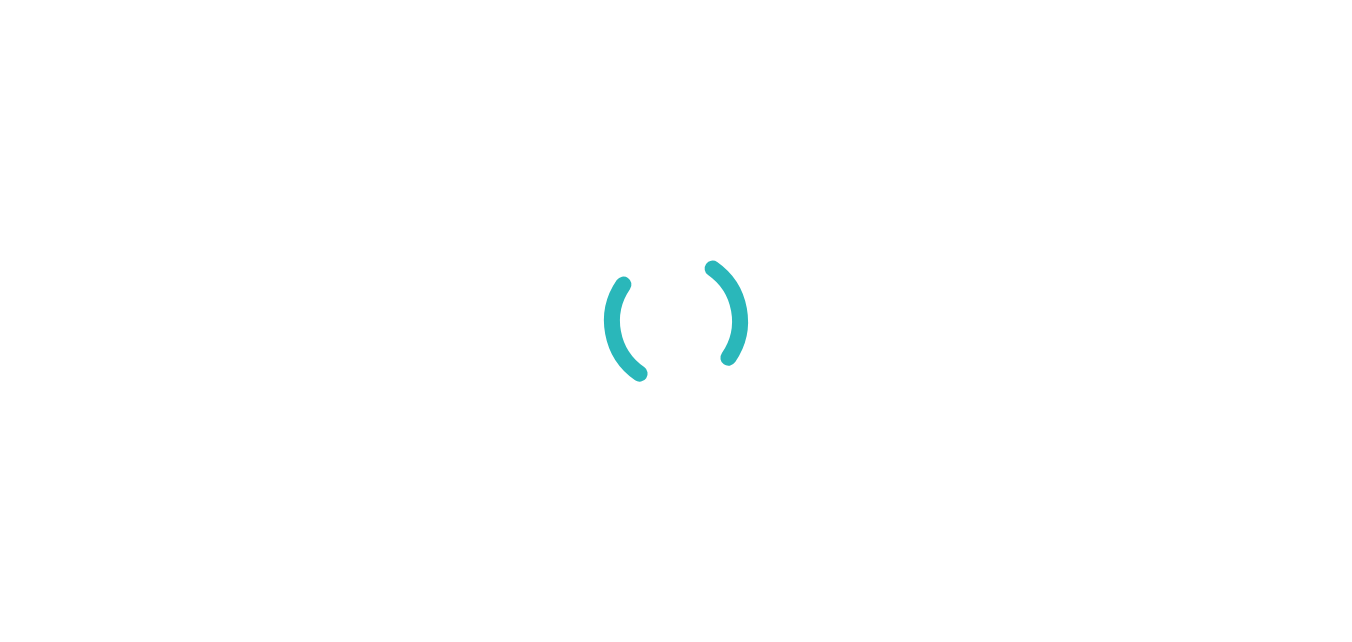 scroll, scrollTop: 0, scrollLeft: 0, axis: both 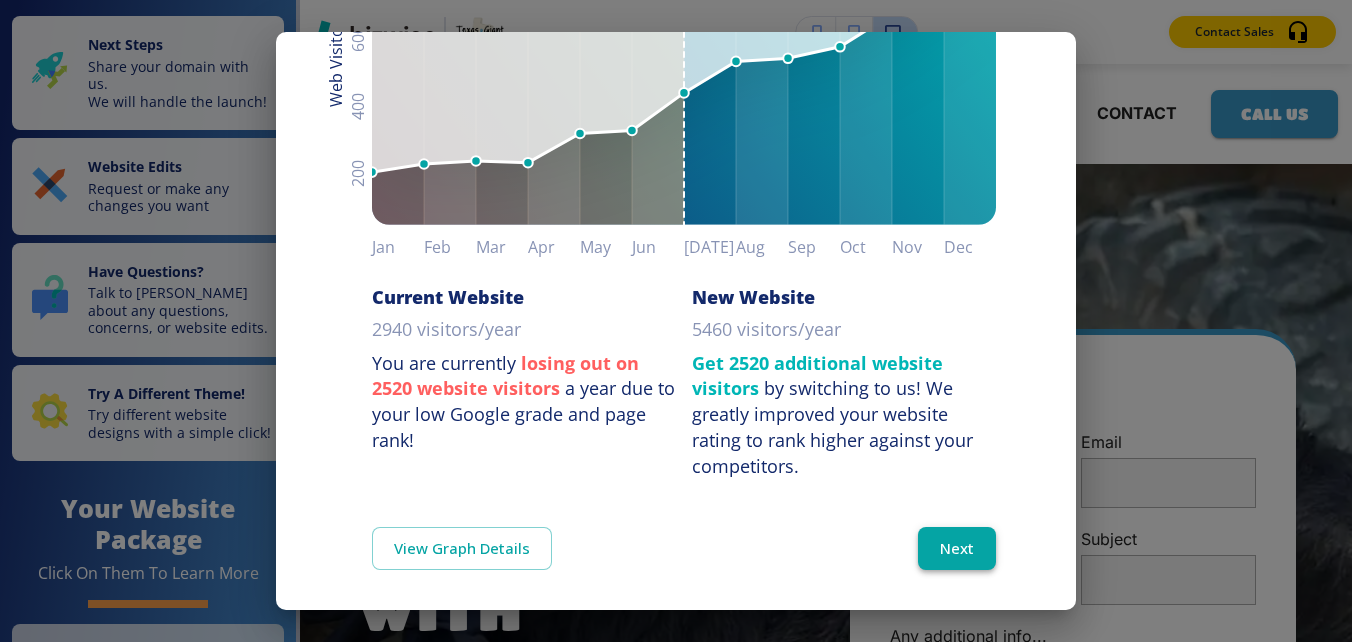 click on "Next" at bounding box center [957, 548] 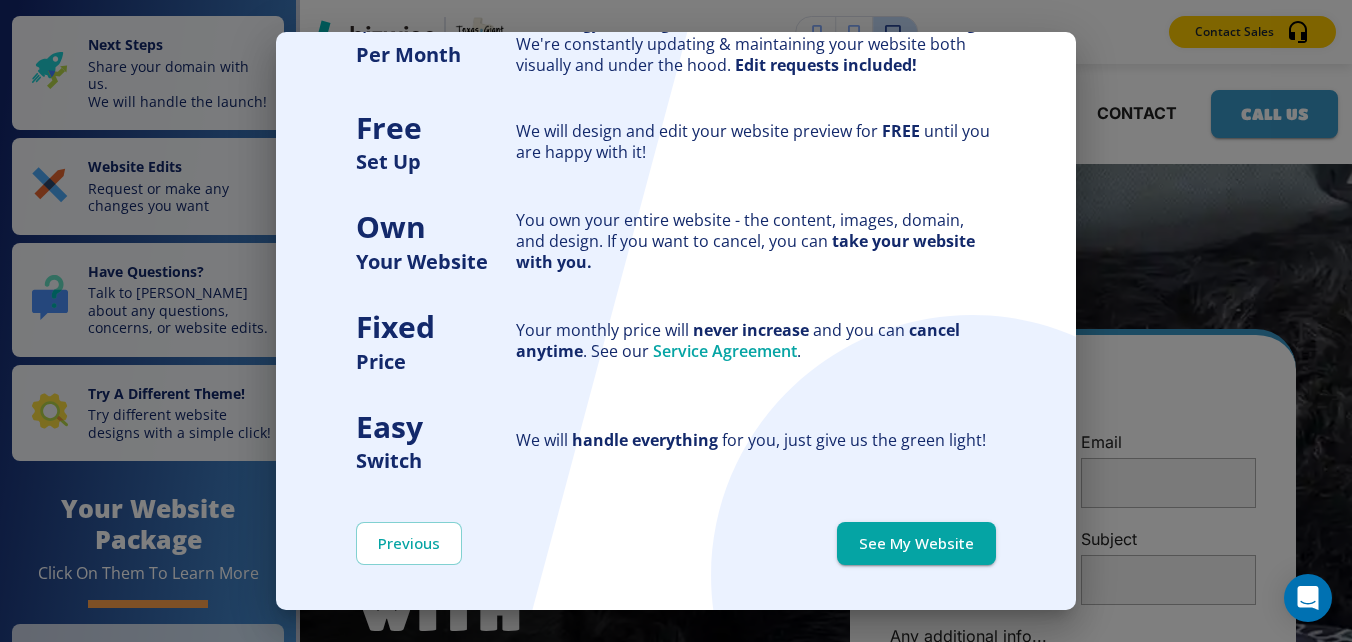 scroll, scrollTop: 179, scrollLeft: 0, axis: vertical 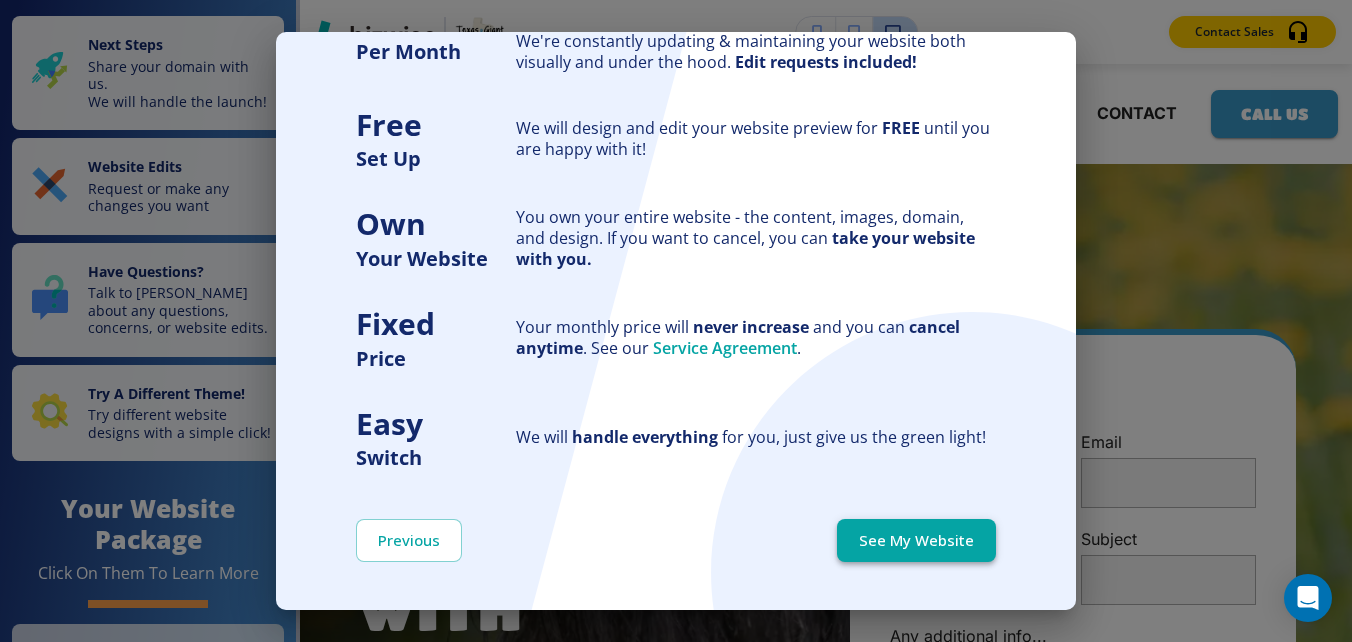 click on "See My Website" at bounding box center [916, 540] 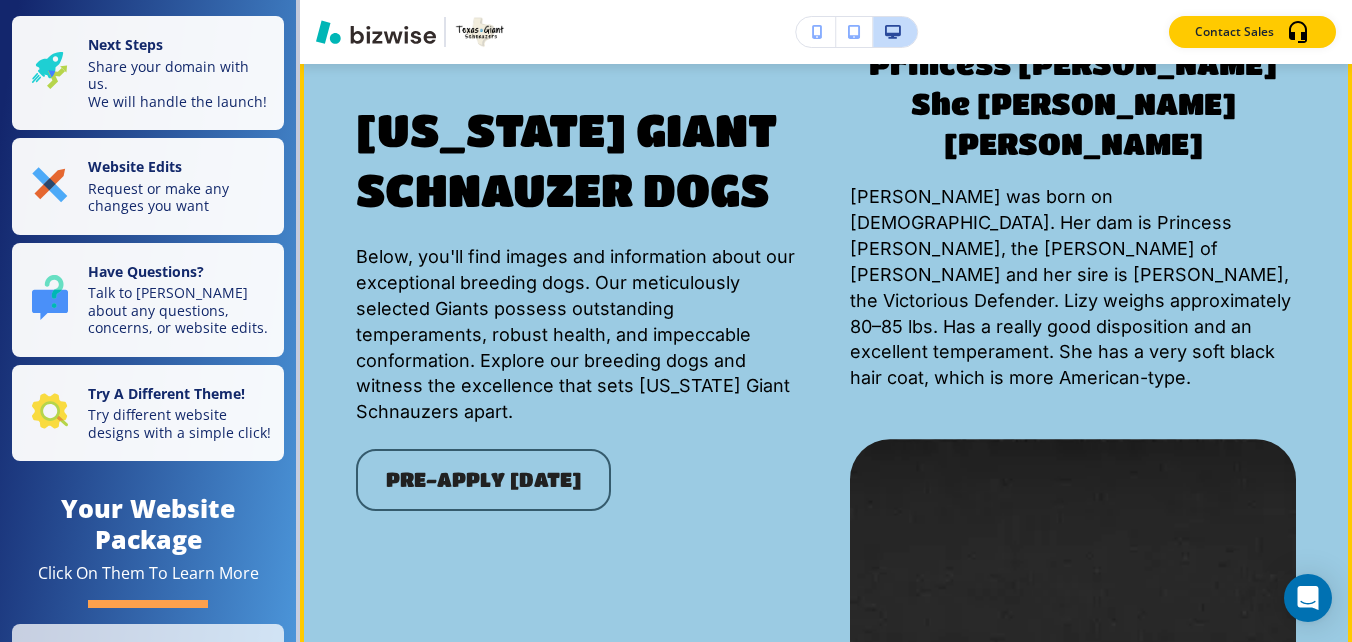 scroll, scrollTop: 9400, scrollLeft: 0, axis: vertical 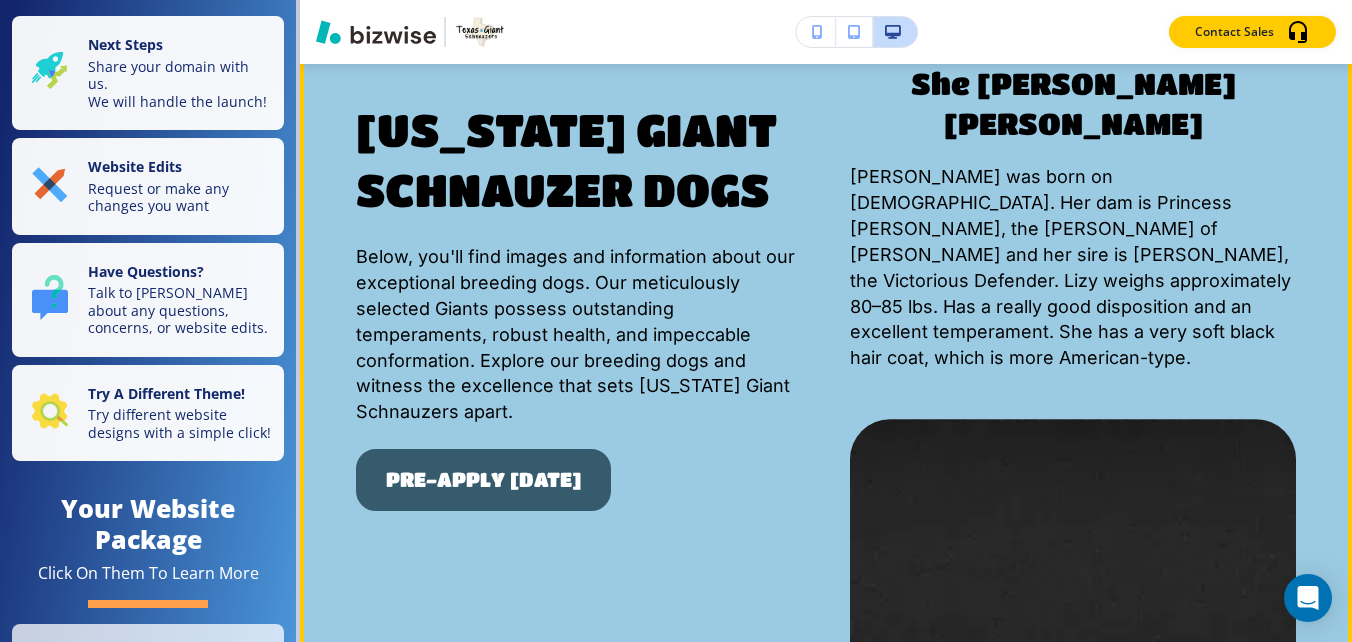 click on "Pre-Apply Today" at bounding box center (483, 480) 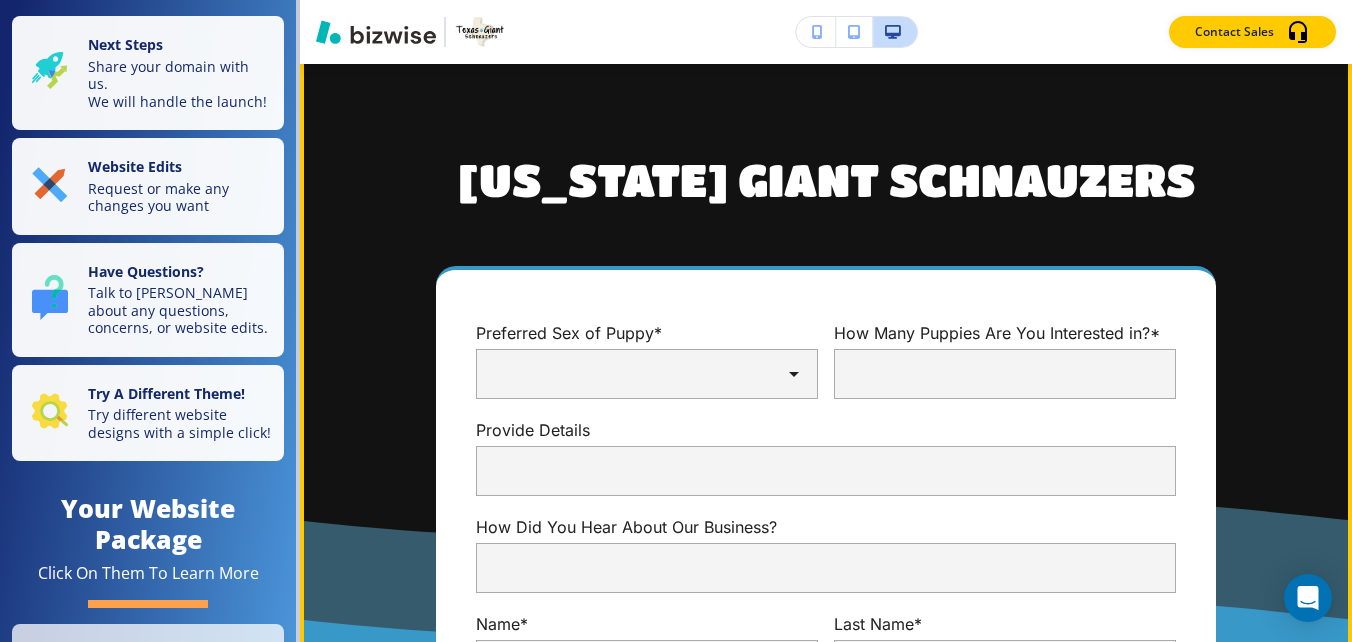 scroll, scrollTop: 0, scrollLeft: 0, axis: both 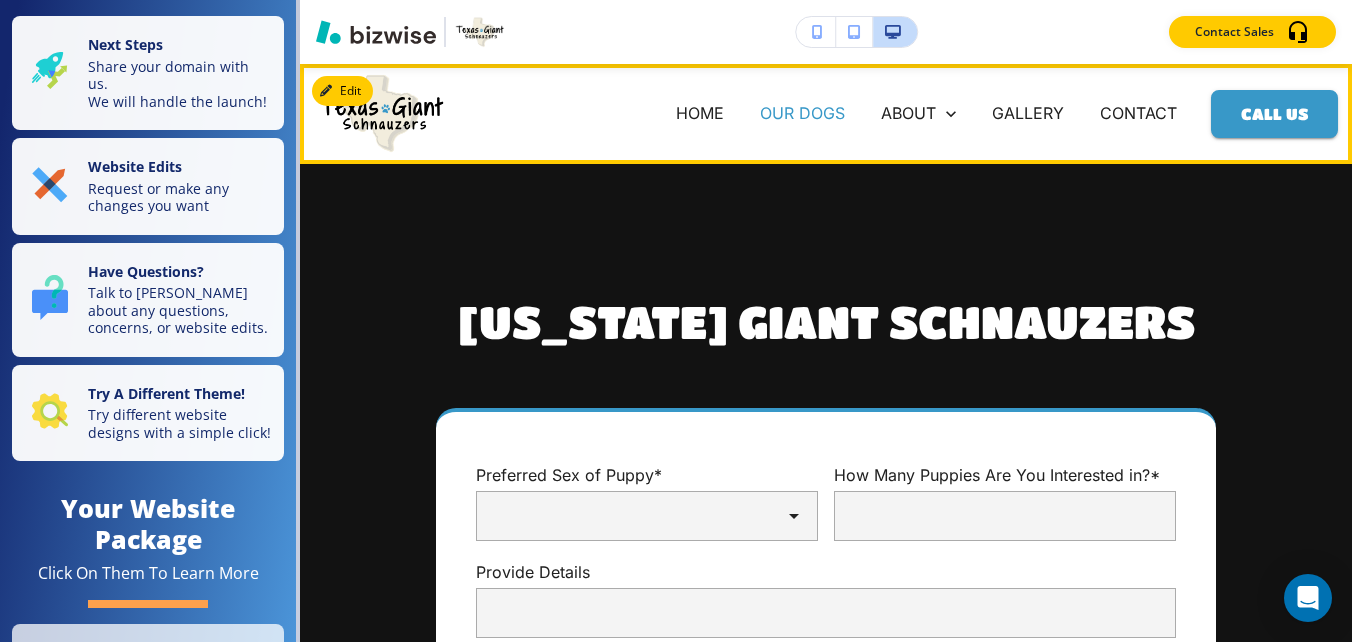 click on "OUR DOGS" at bounding box center (802, 113) 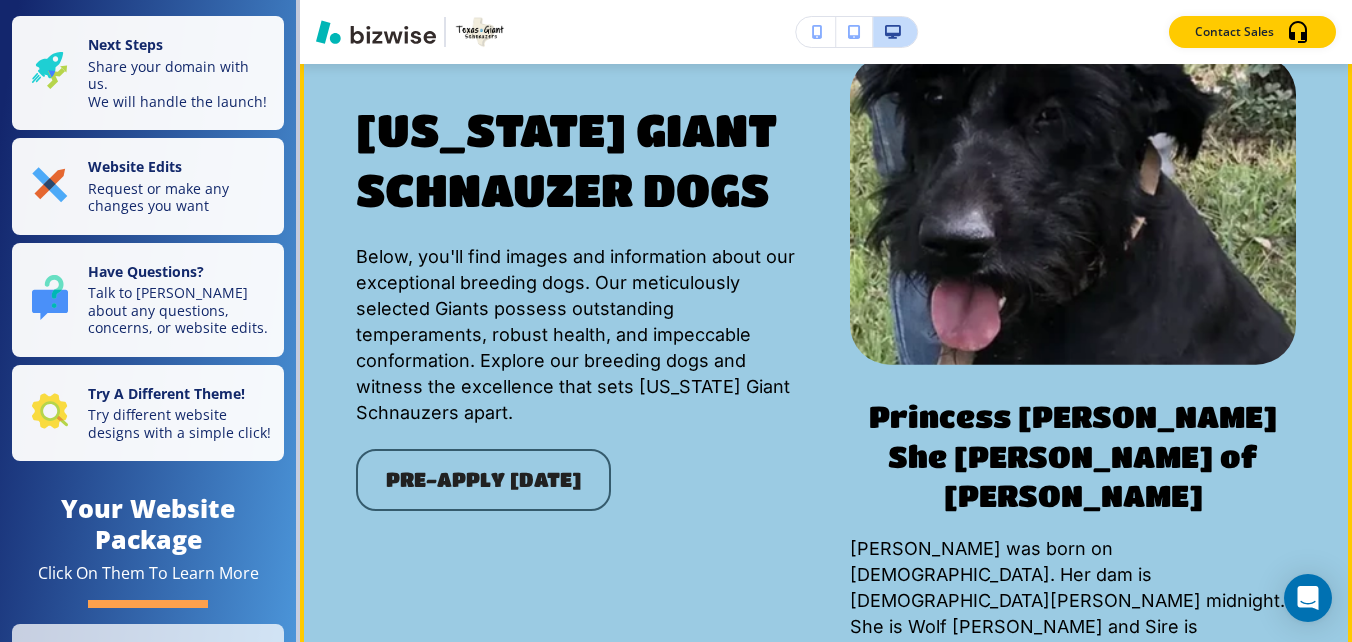 scroll, scrollTop: 2400, scrollLeft: 0, axis: vertical 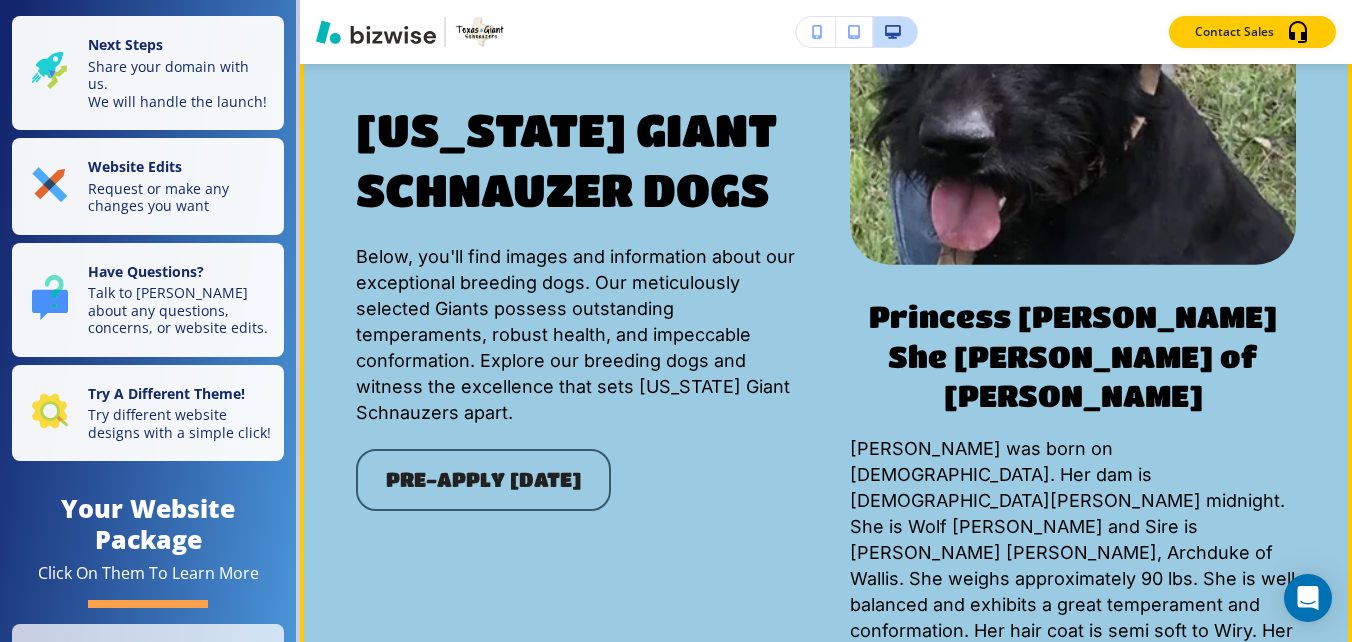 click on "Claire was born on April 1st, 2018. Her dam is Jordan's midnight. She is Wolf Shakira and Sire is Roy John France, Archduke of Wallis. She weighs approximately 90 lbs. She is well balanced and exhibits a great temperament and conformation. Her hair coat is semi soft to Wiry. Her ears were left natural." at bounding box center [1075, 552] 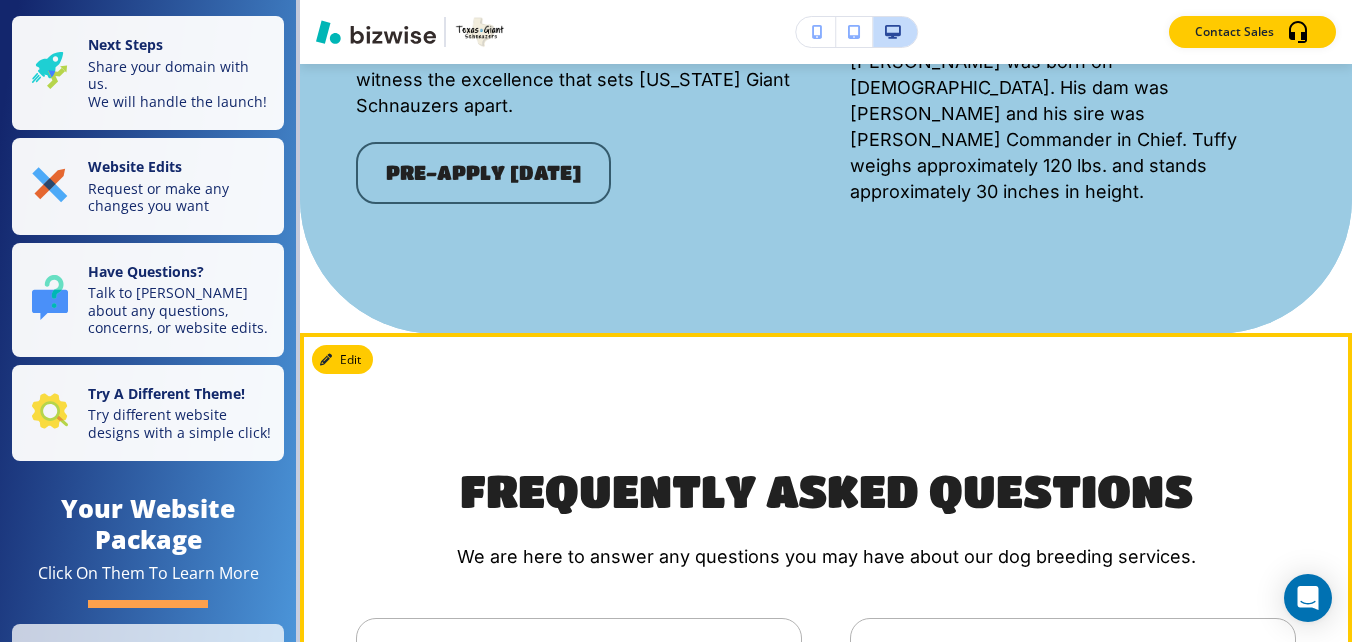 scroll, scrollTop: 4300, scrollLeft: 0, axis: vertical 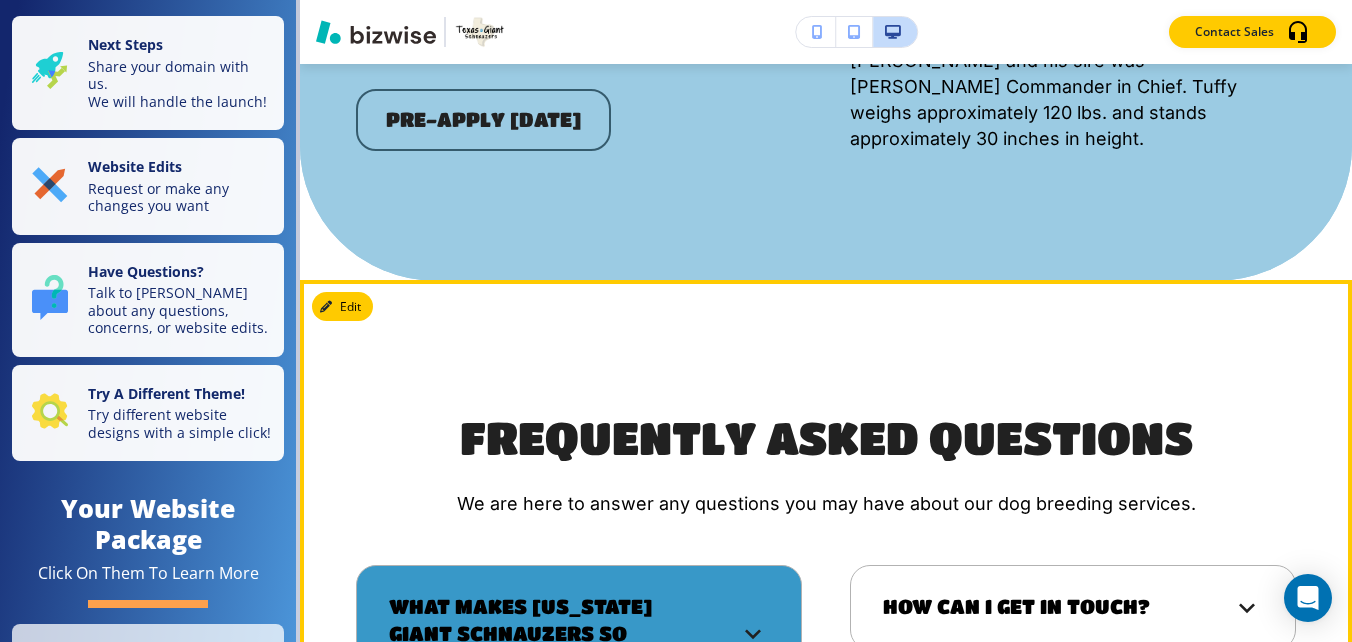 click on "What makes Texas Giant Schnauzers so popular?" at bounding box center (551, 634) 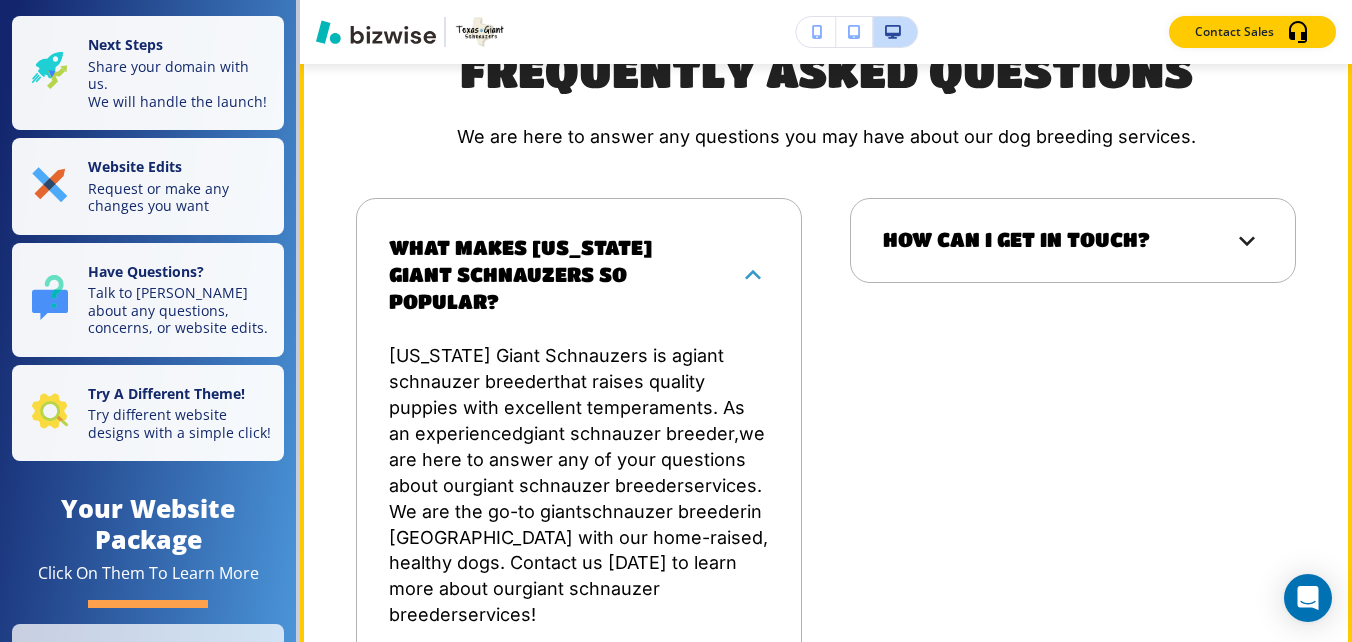 scroll, scrollTop: 4700, scrollLeft: 0, axis: vertical 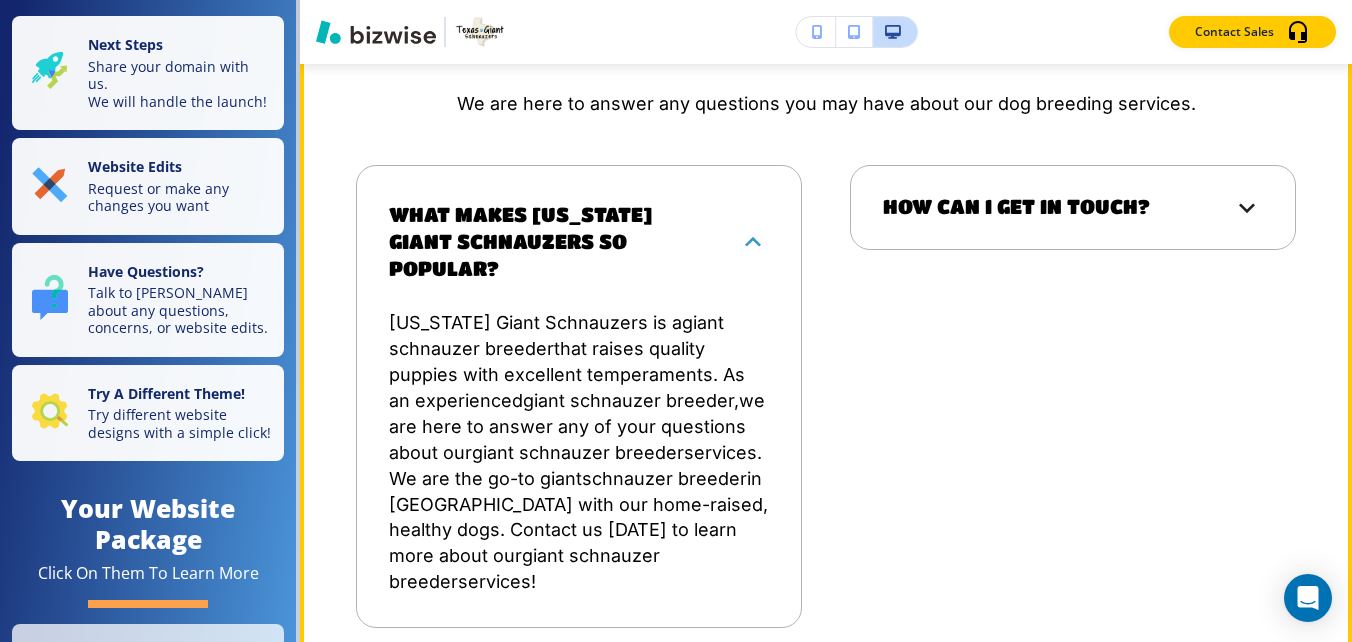 click 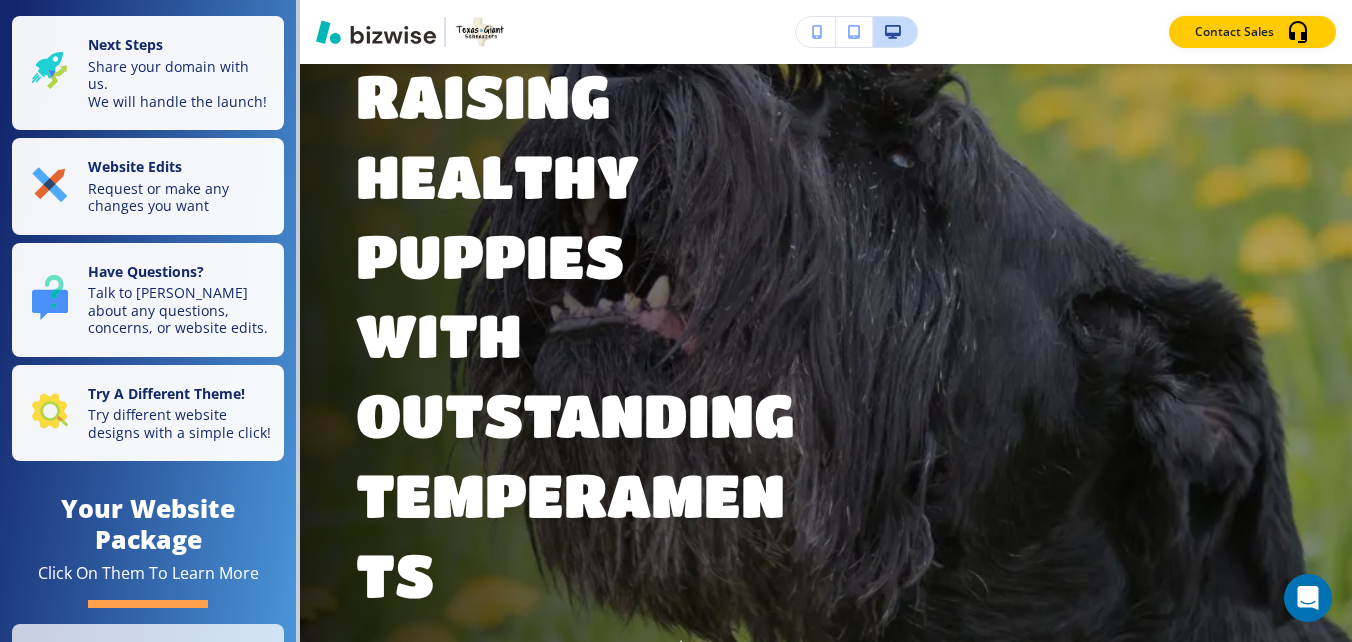 scroll, scrollTop: 0, scrollLeft: 0, axis: both 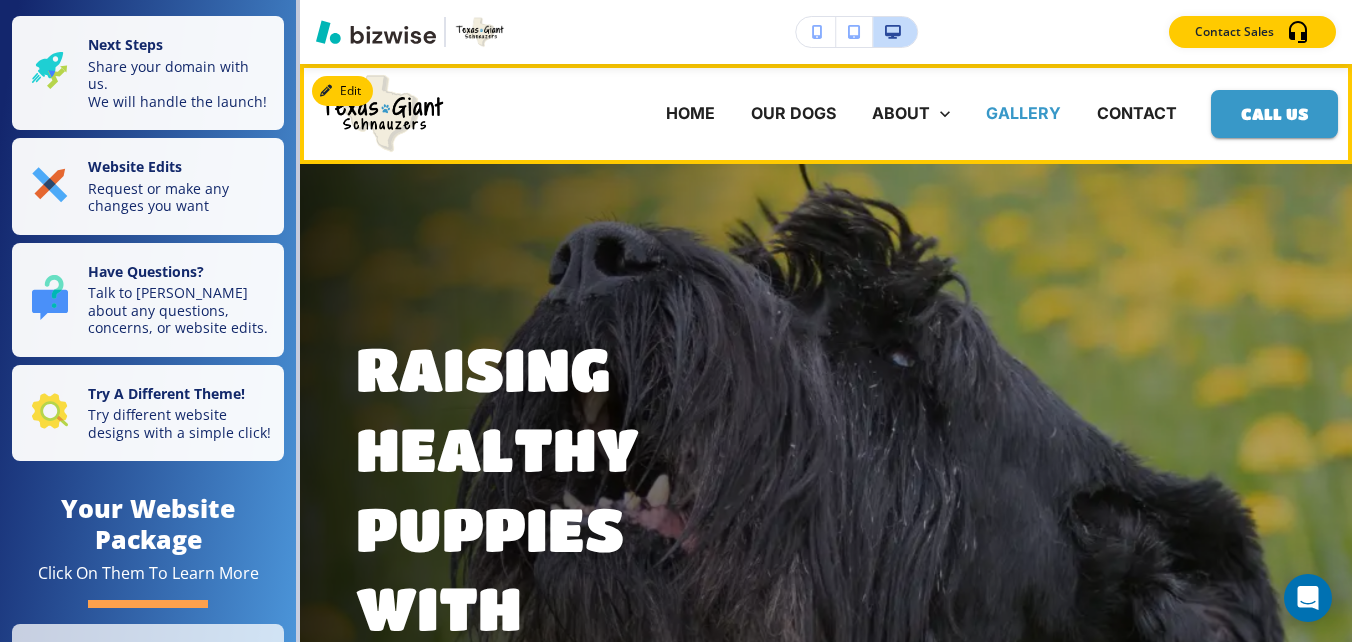 click on "GALLERY" at bounding box center (1023, 113) 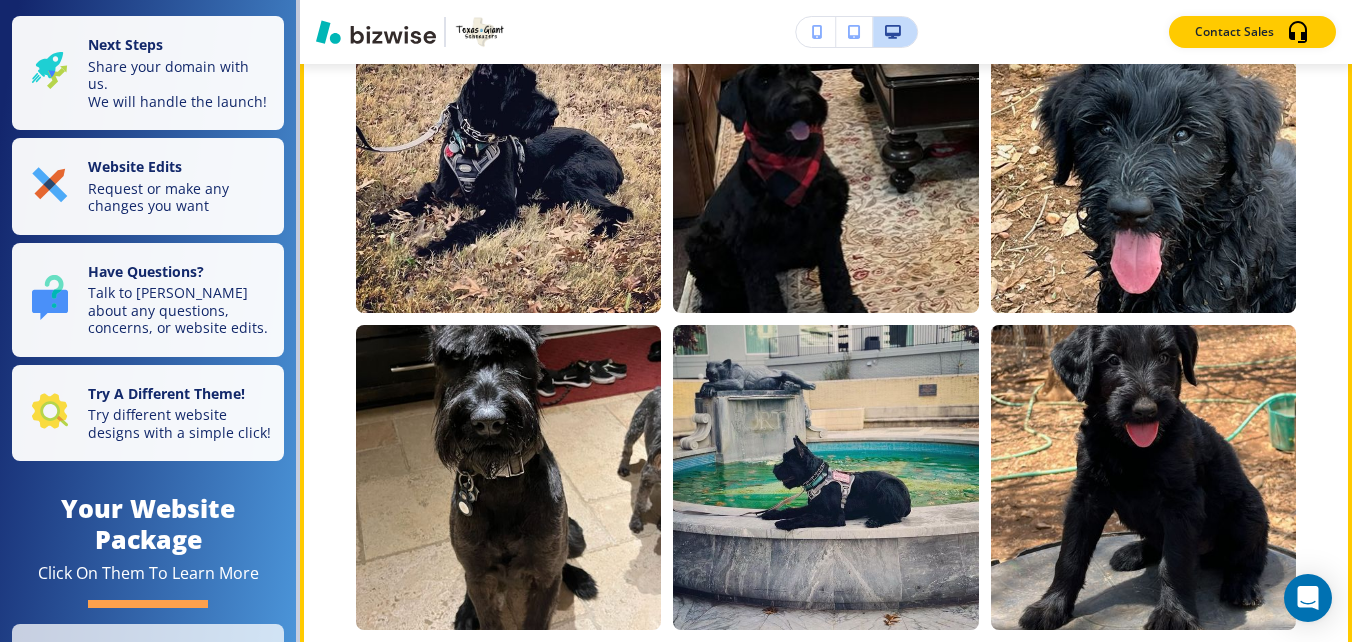 scroll, scrollTop: 9862, scrollLeft: 0, axis: vertical 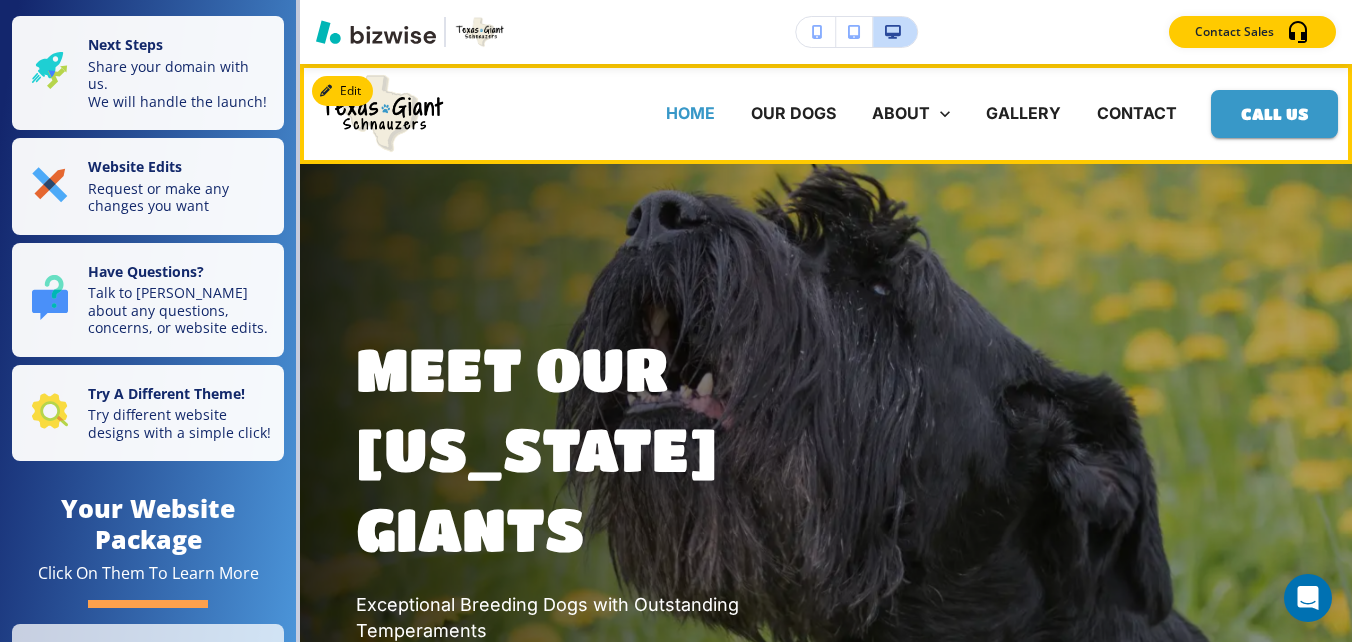 click on "HOME" at bounding box center [690, 113] 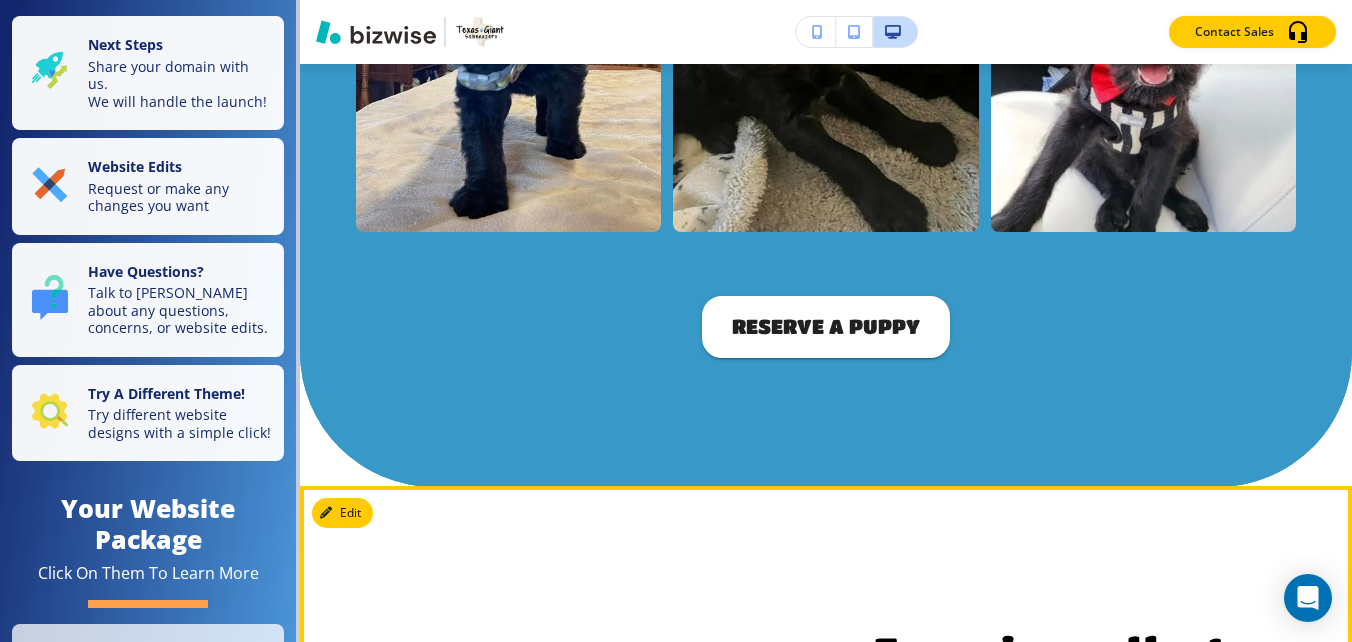 scroll, scrollTop: 2610, scrollLeft: 0, axis: vertical 